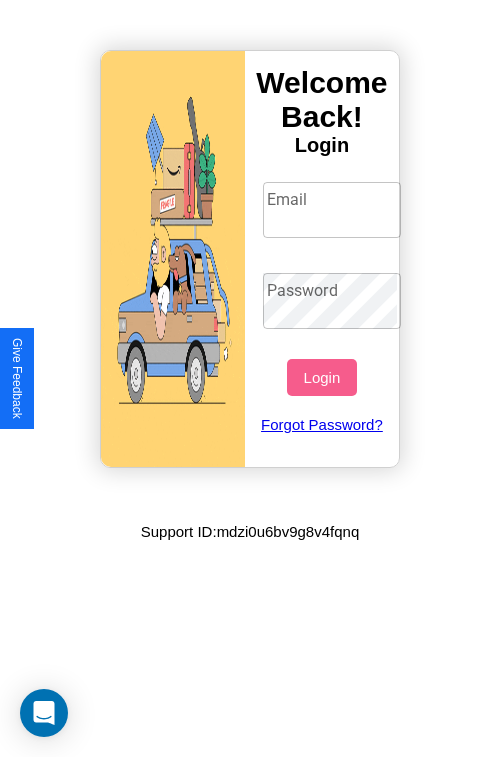 scroll, scrollTop: 0, scrollLeft: 0, axis: both 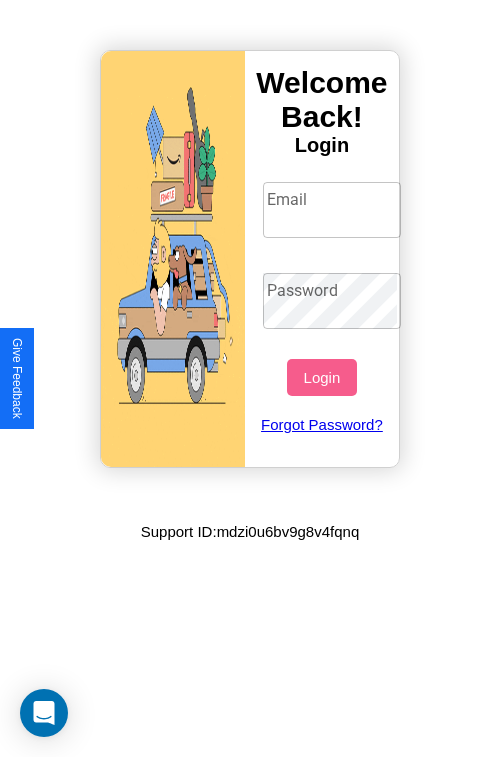 click on "Email" at bounding box center (332, 210) 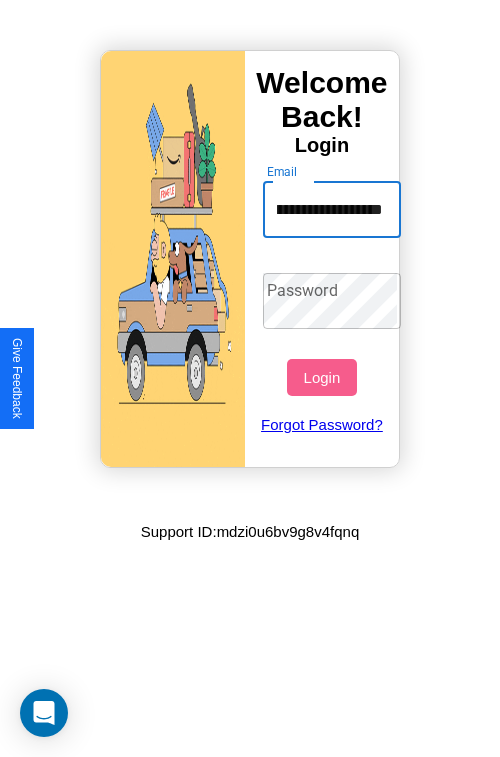 scroll, scrollTop: 0, scrollLeft: 102, axis: horizontal 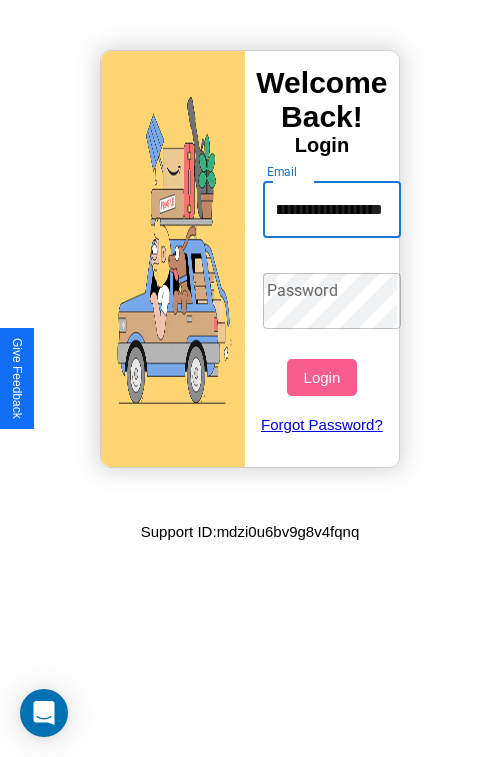 type on "**********" 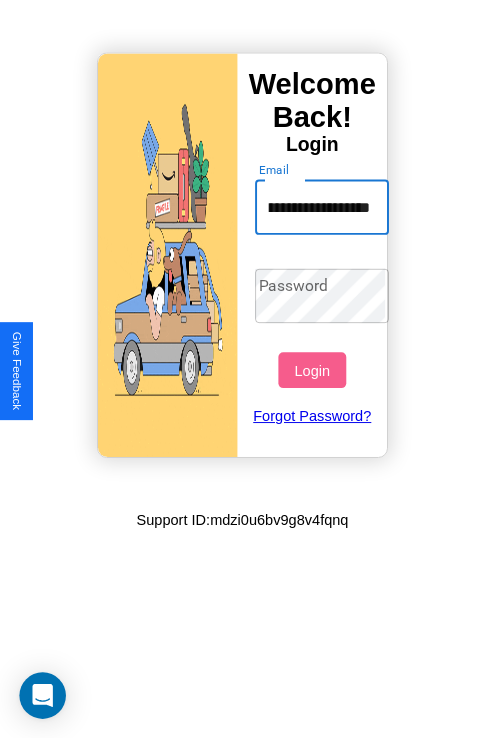 scroll, scrollTop: 0, scrollLeft: 0, axis: both 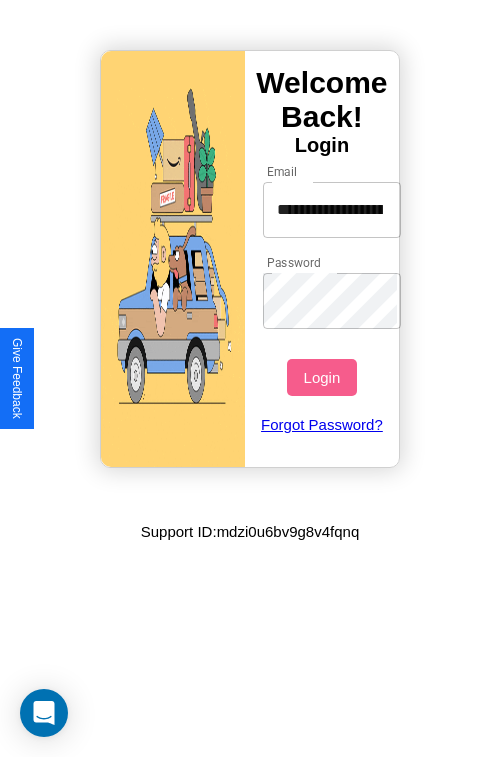 click on "Login" at bounding box center (321, 377) 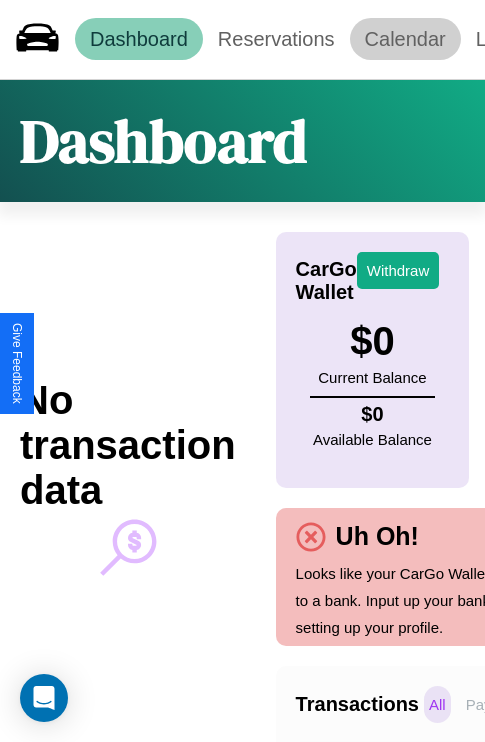 click on "Calendar" at bounding box center [405, 39] 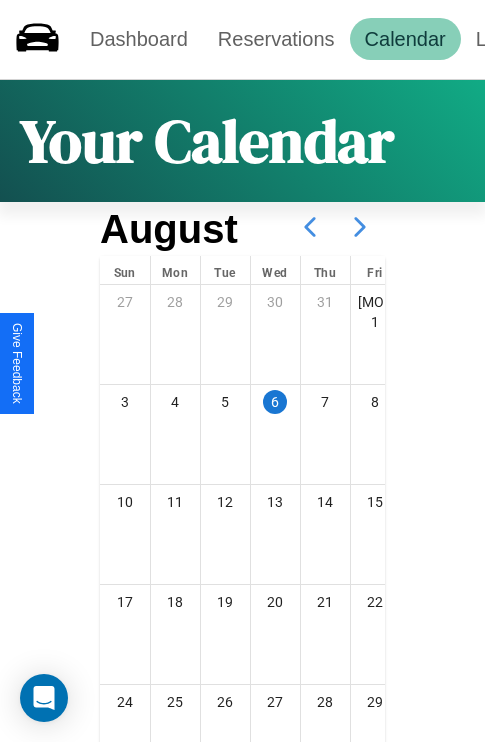 click 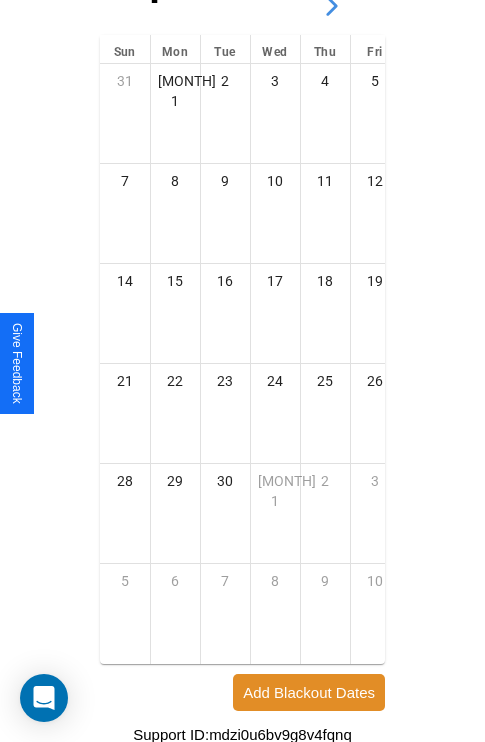 scroll, scrollTop: 296, scrollLeft: 0, axis: vertical 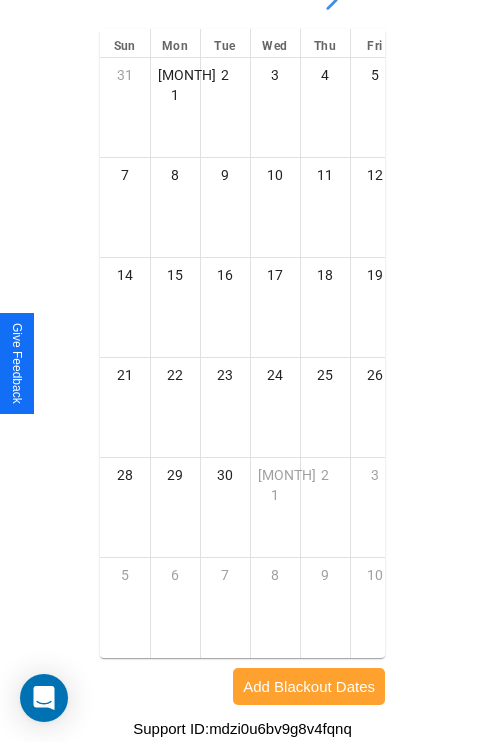 click on "Add Blackout Dates" at bounding box center (309, 686) 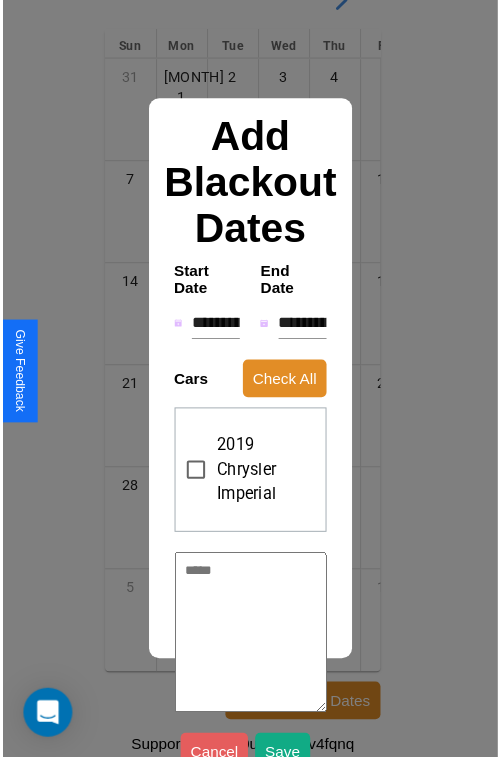 scroll, scrollTop: 281, scrollLeft: 0, axis: vertical 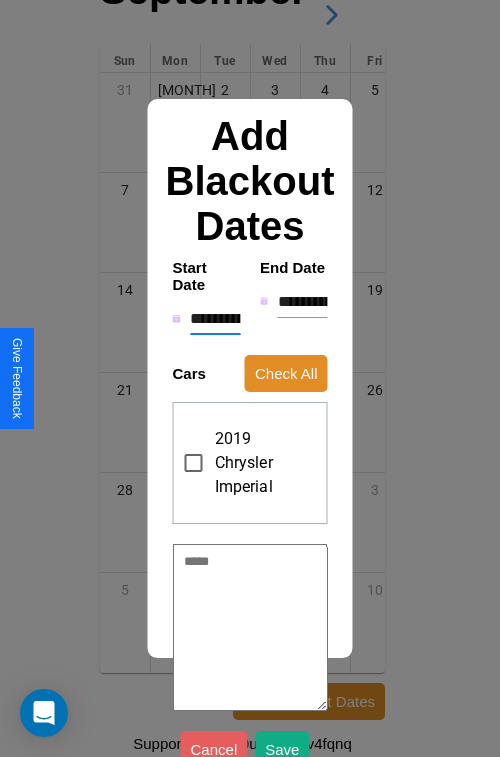 click on "**********" at bounding box center (215, 319) 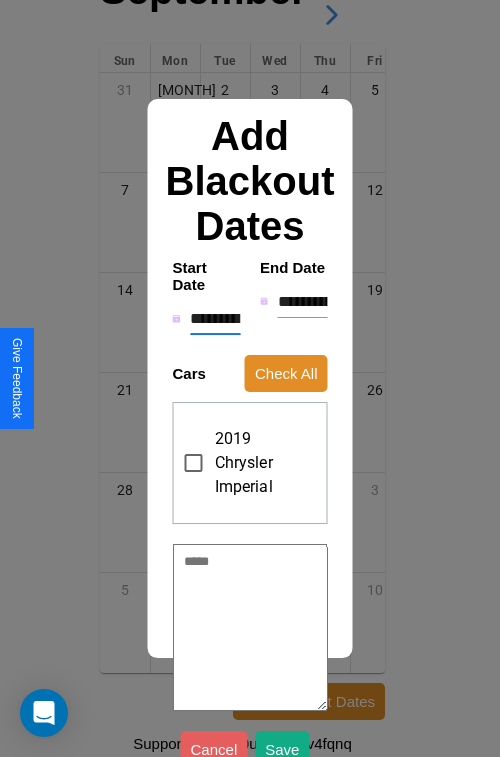 type on "*" 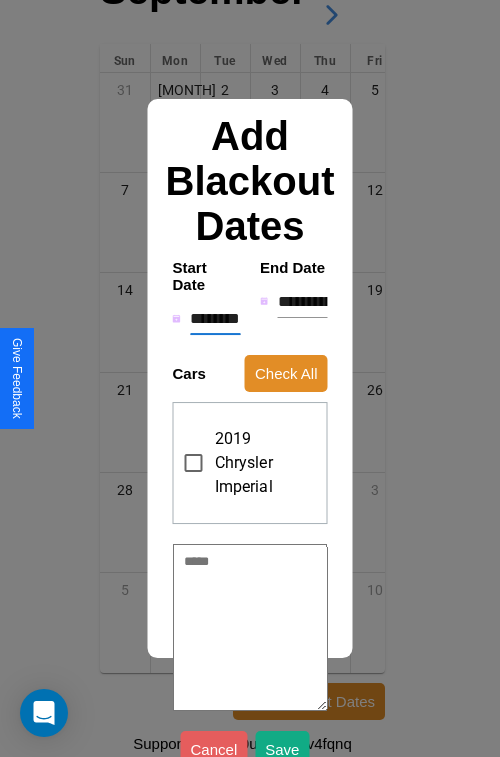 type on "*" 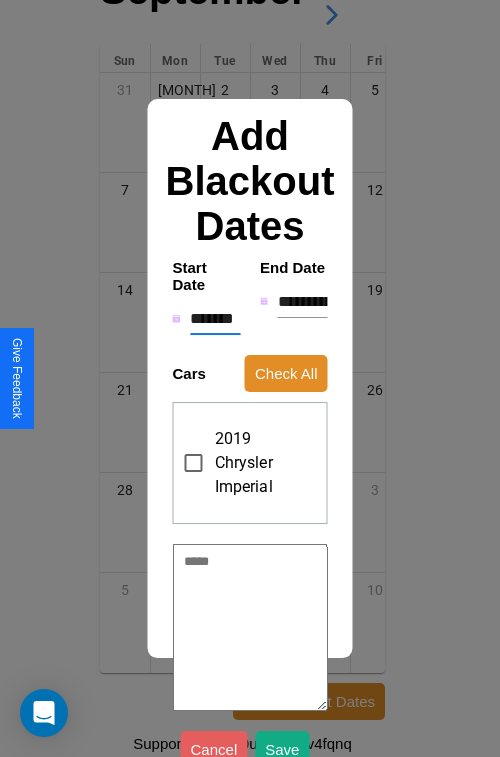 type on "*" 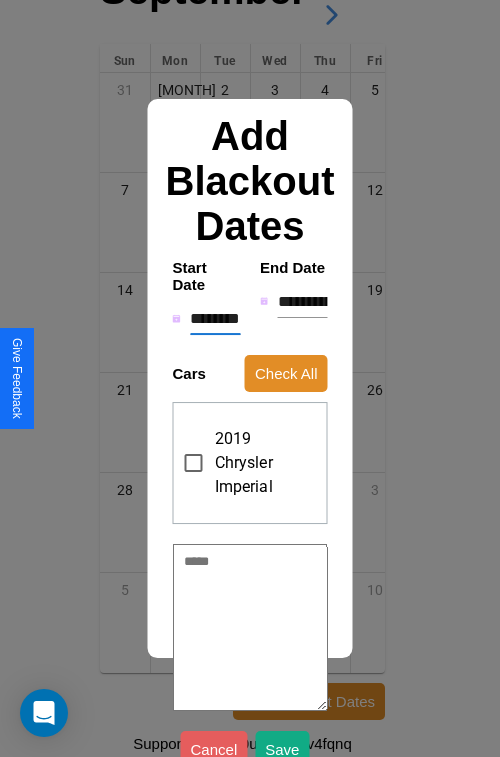 type on "*" 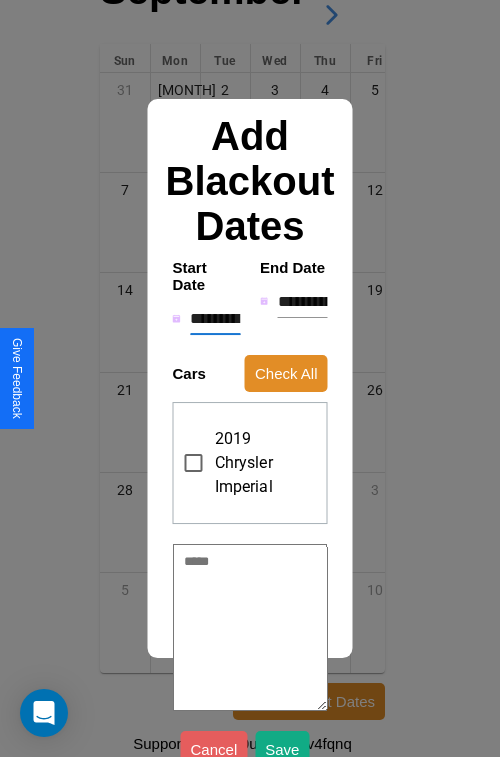 type on "*" 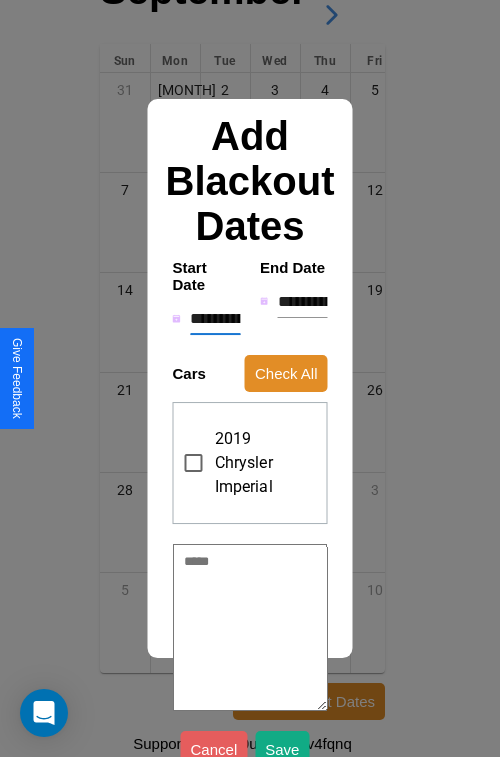 type on "*" 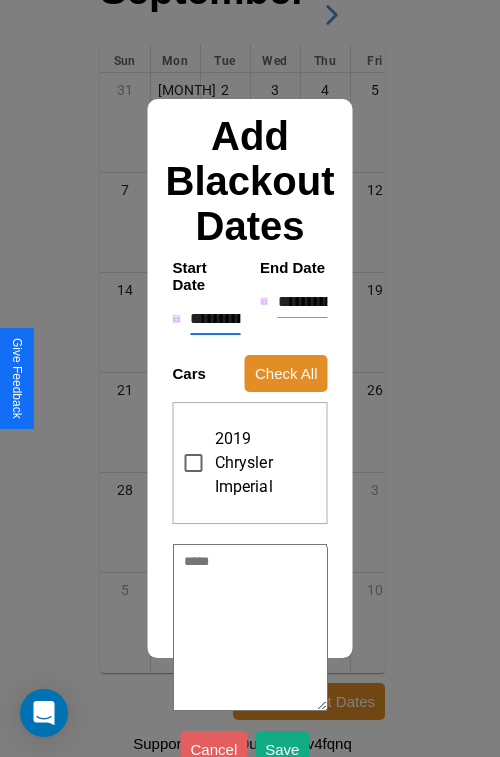 type on "*" 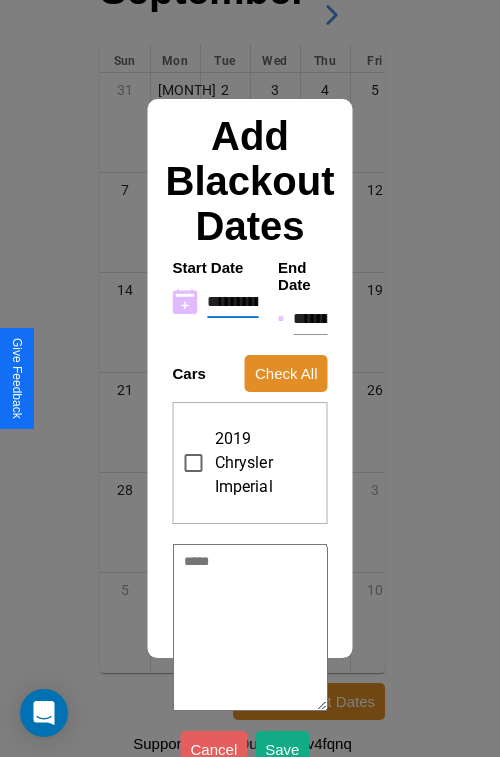 type on "**********" 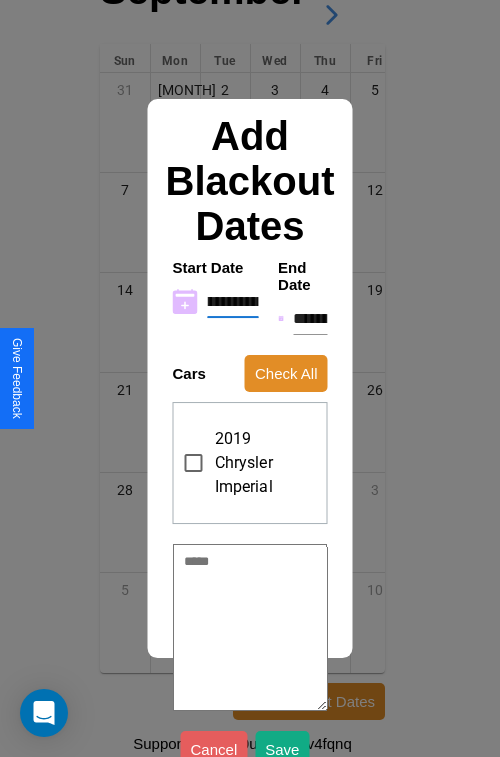 type on "**********" 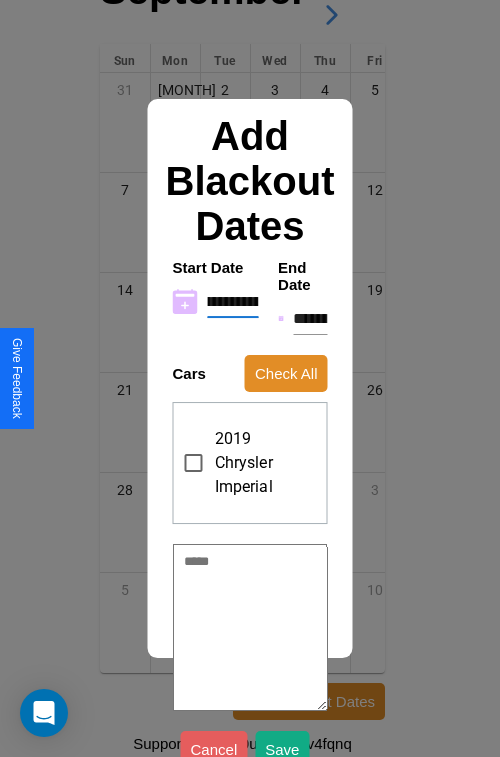 type on "**********" 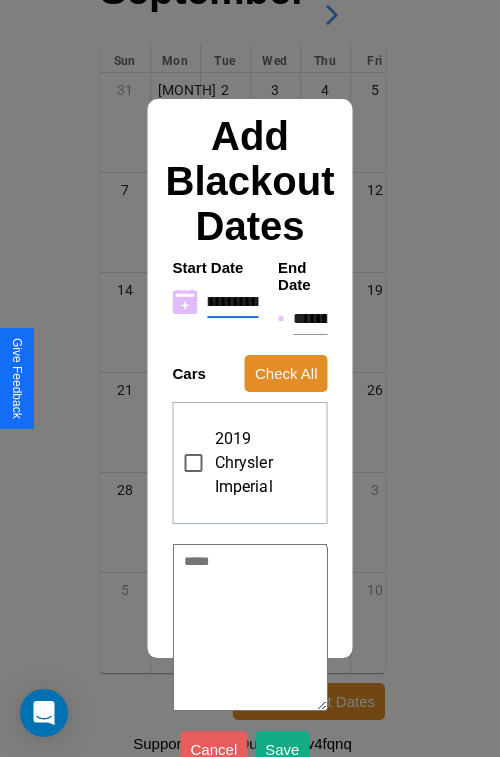 type on "**********" 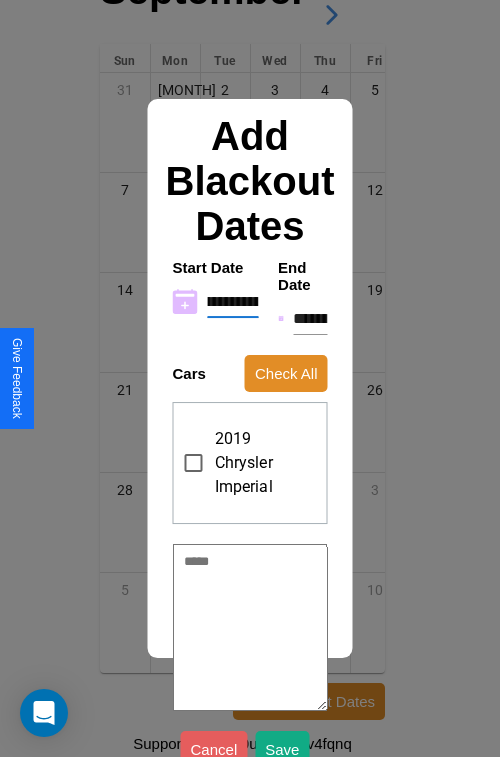 type on "**********" 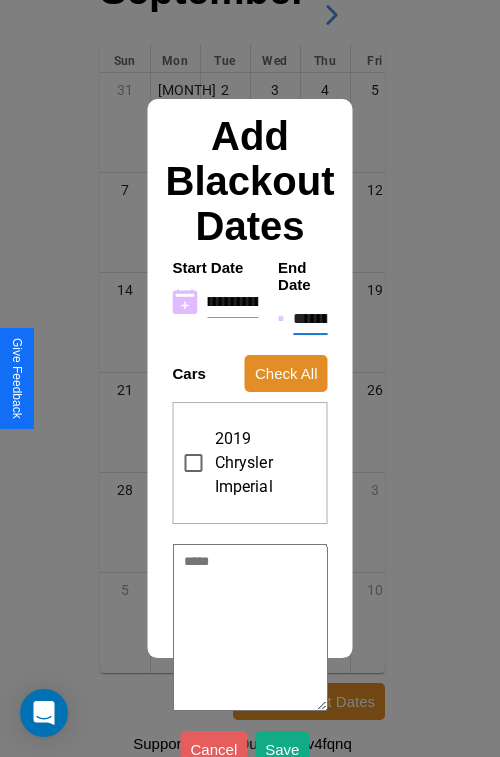 scroll, scrollTop: 0, scrollLeft: 0, axis: both 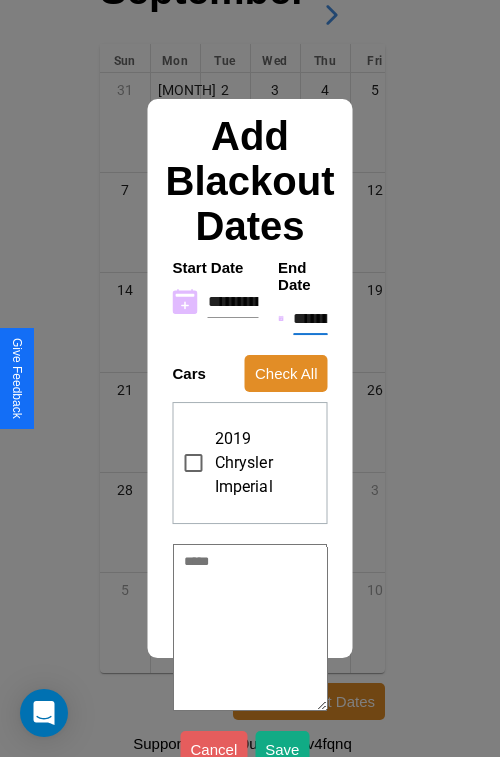 click on "**********" at bounding box center (310, 319) 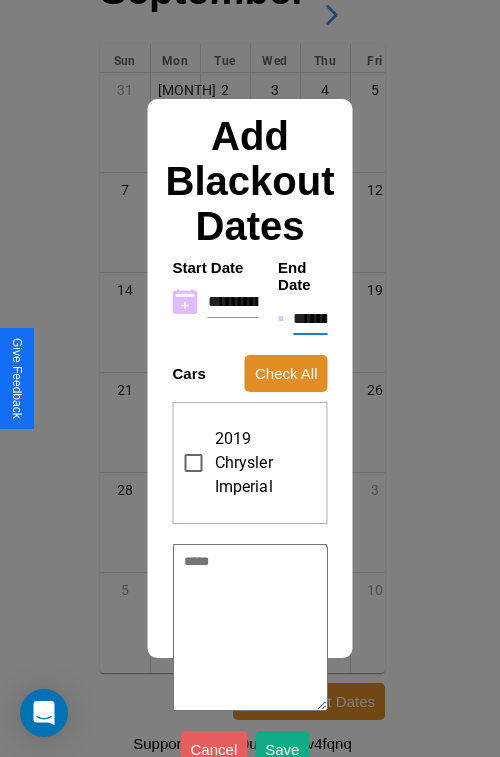type on "*" 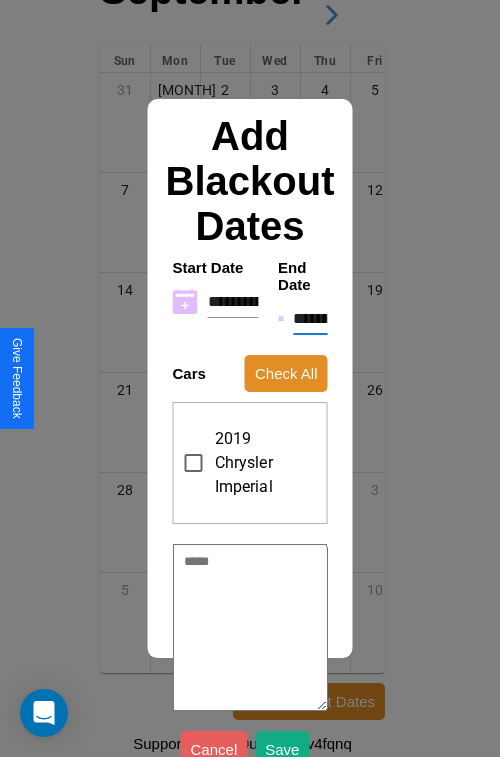 type on "*" 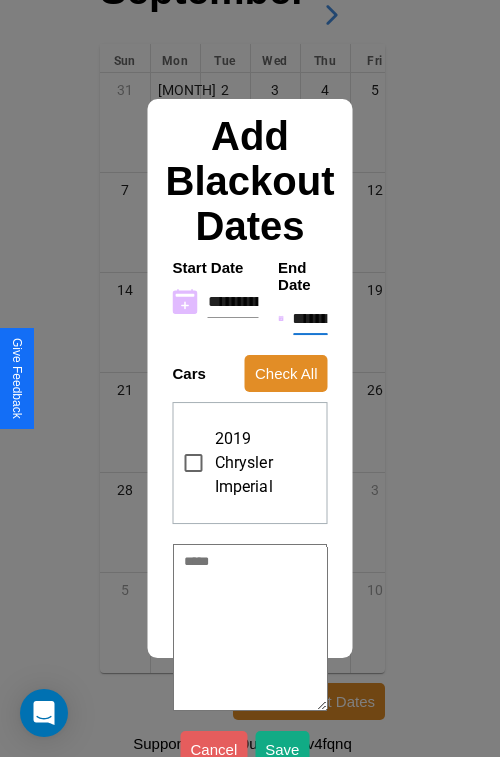 type on "**********" 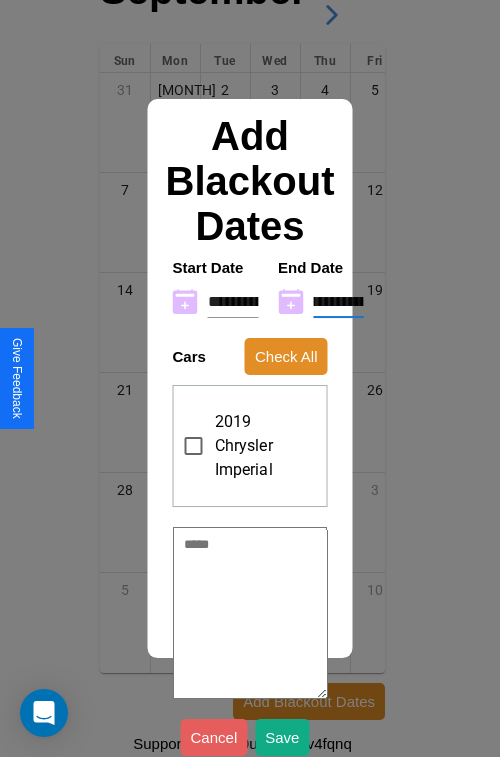 type on "**********" 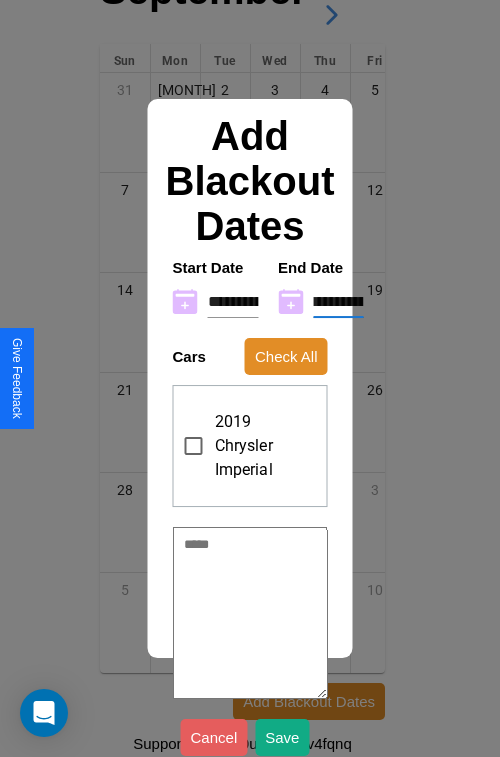 type on "*" 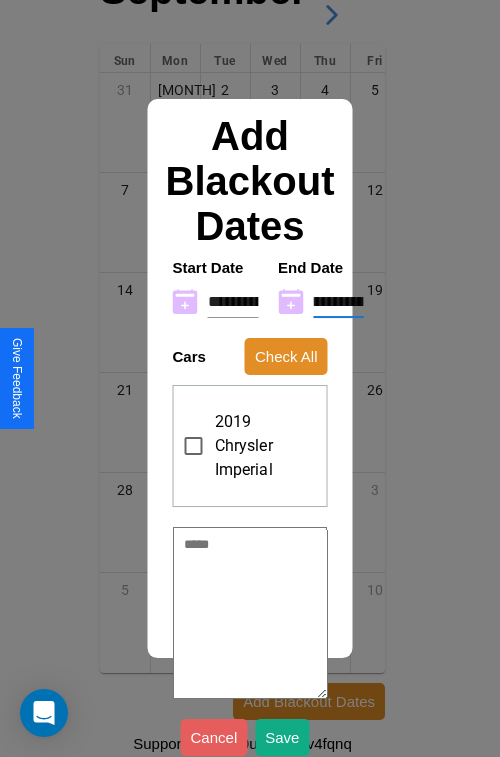 type on "**********" 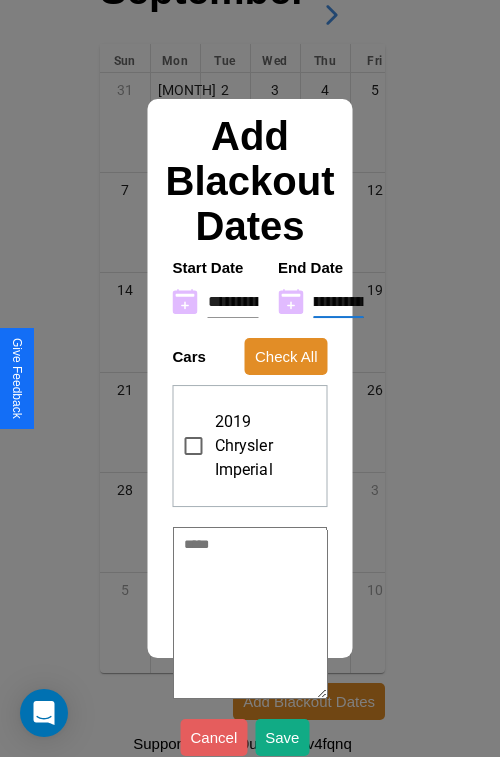type on "**********" 